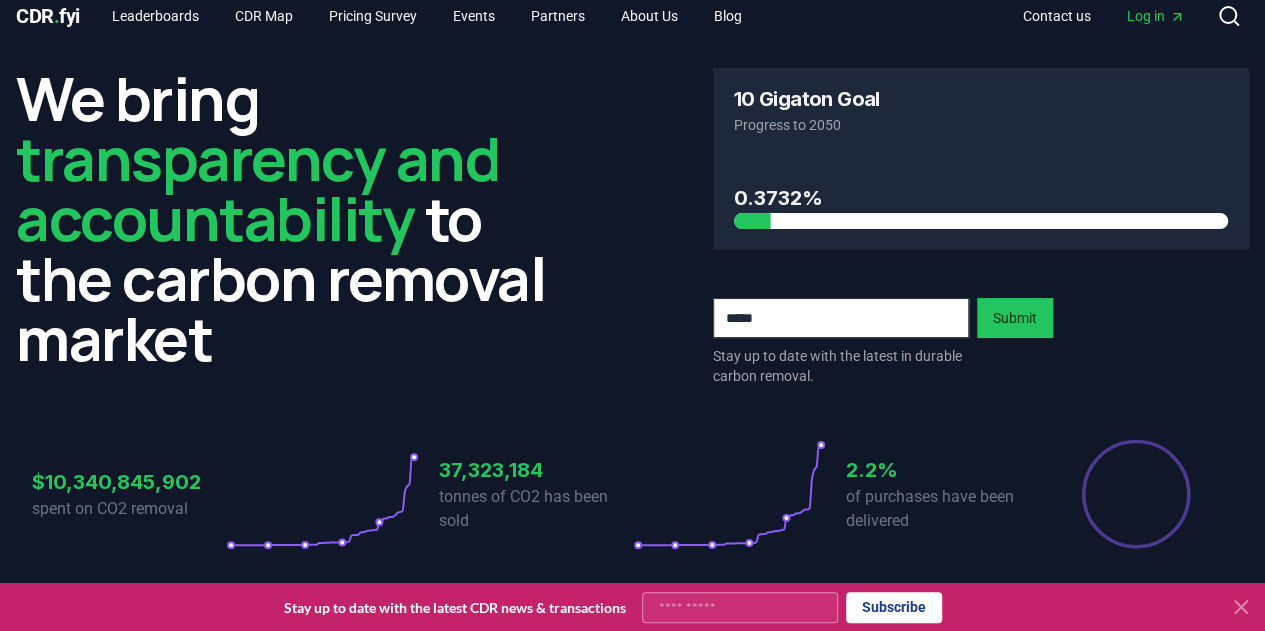 scroll, scrollTop: 0, scrollLeft: 0, axis: both 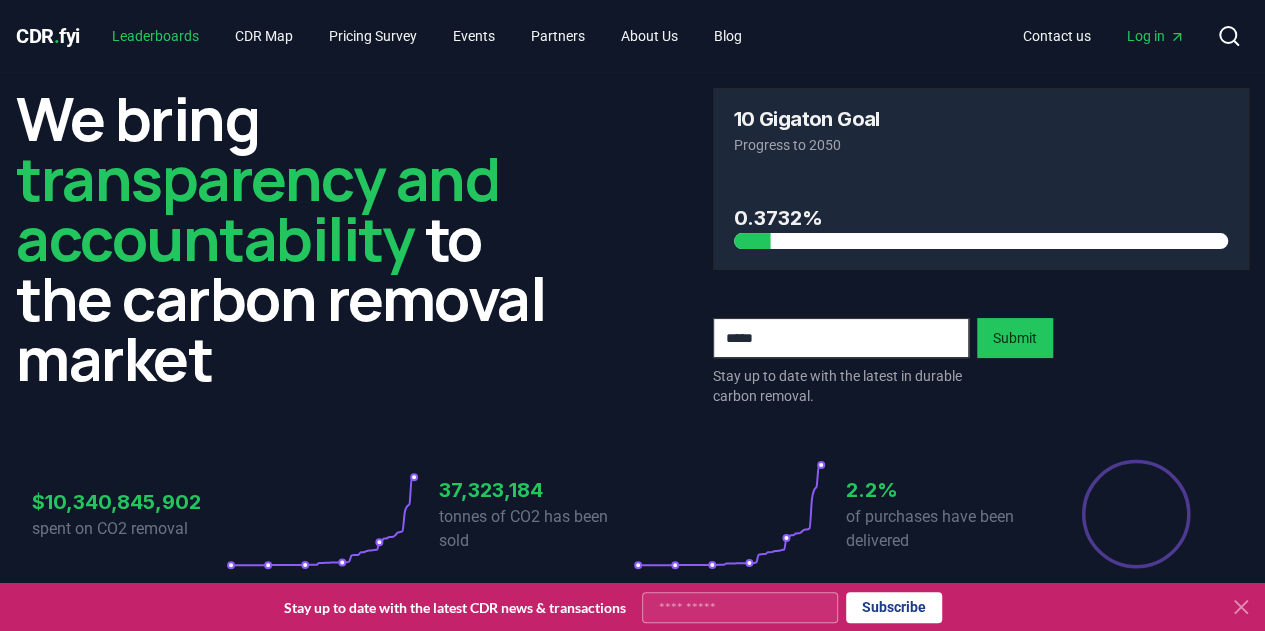 click on "Leaderboards" at bounding box center (155, 36) 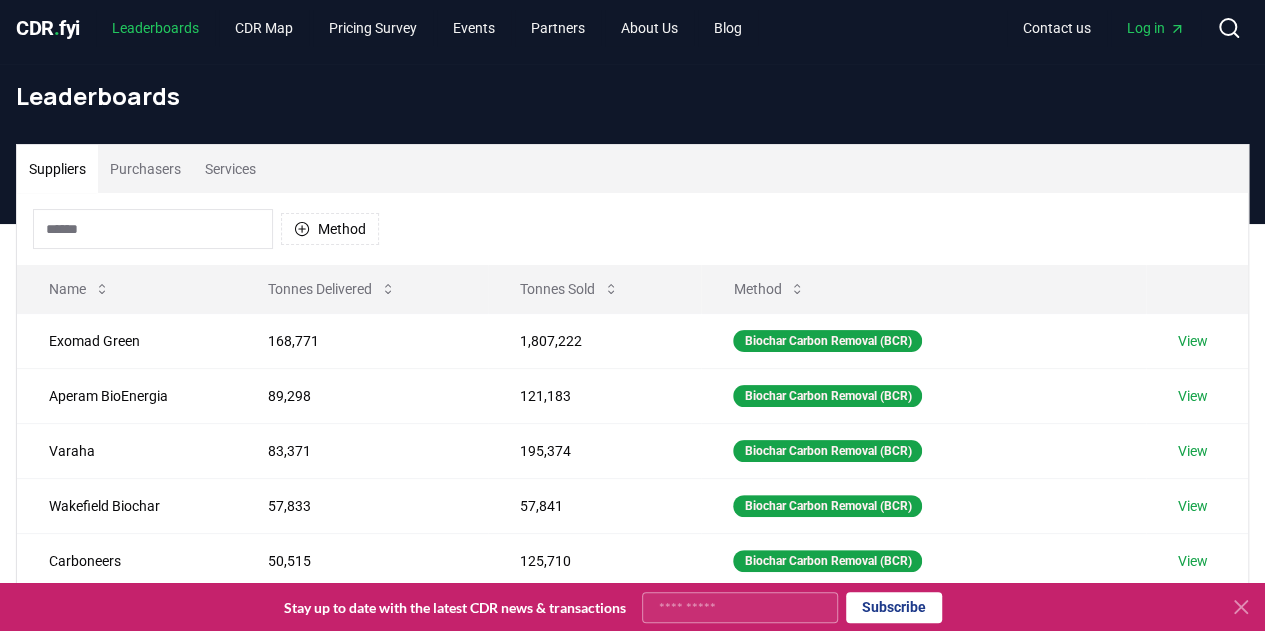 scroll, scrollTop: 0, scrollLeft: 0, axis: both 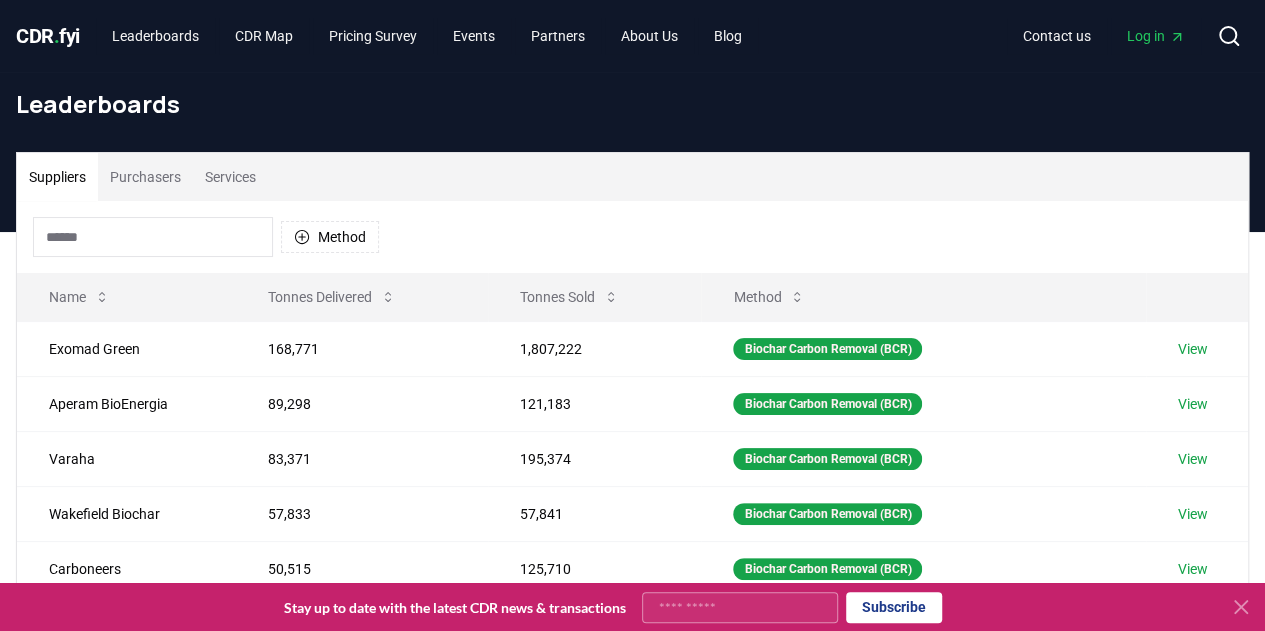 click on "Purchasers" at bounding box center (145, 177) 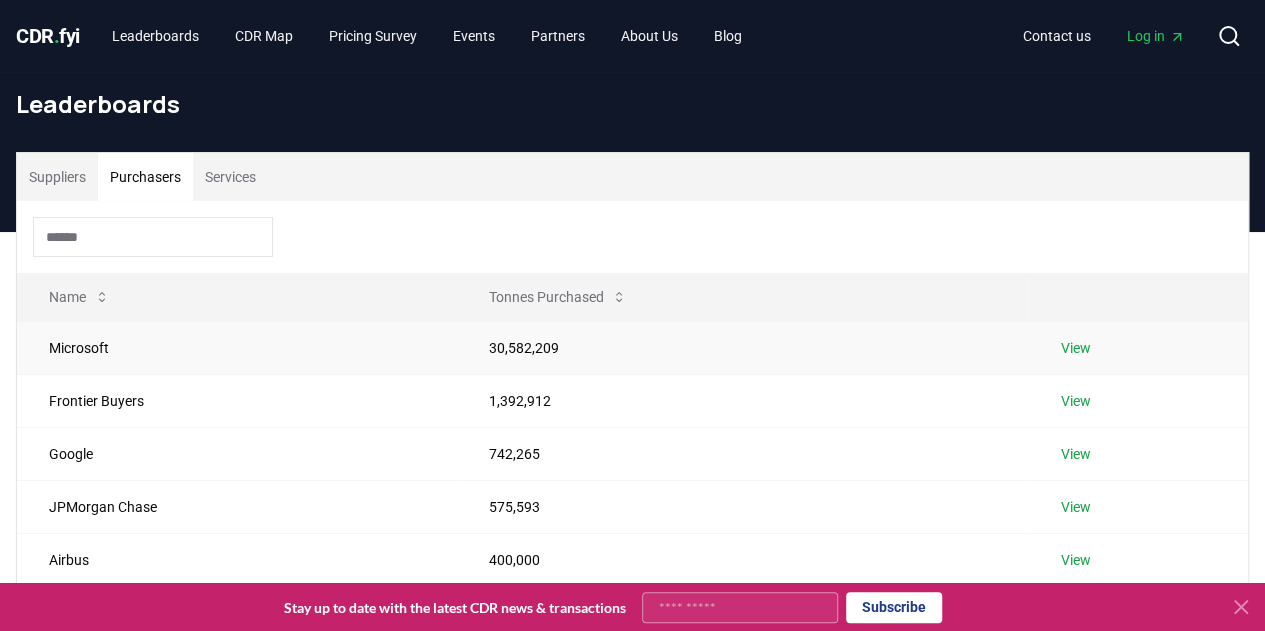 click on "View" at bounding box center (1075, 348) 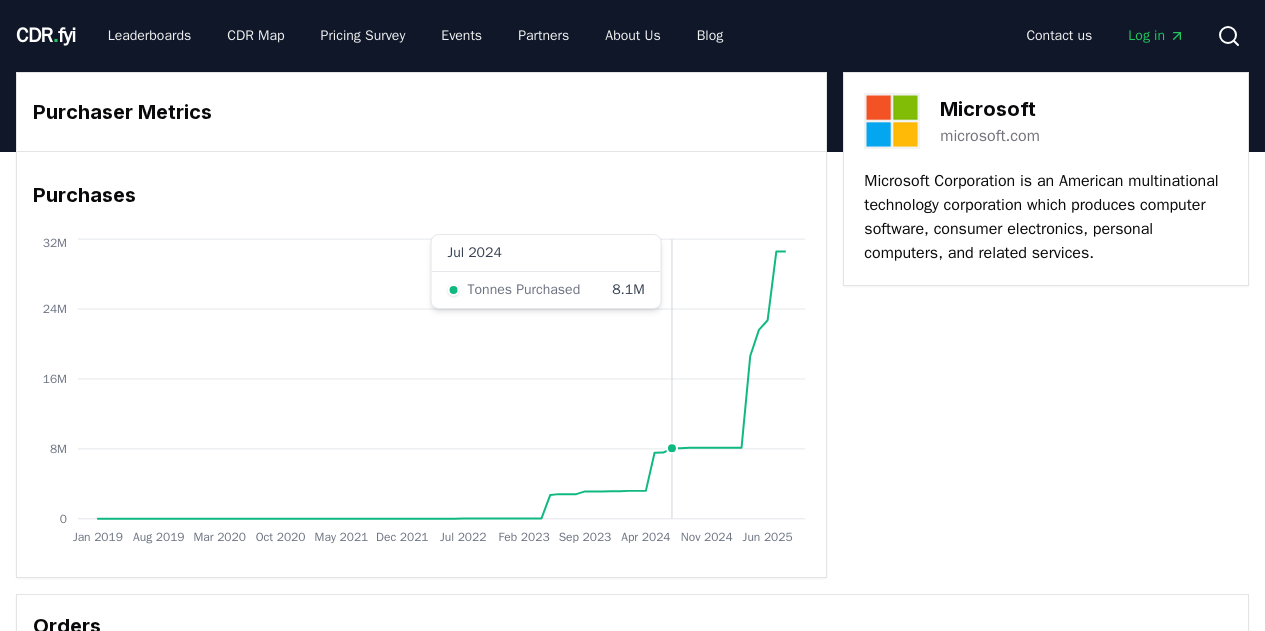 scroll, scrollTop: 0, scrollLeft: 0, axis: both 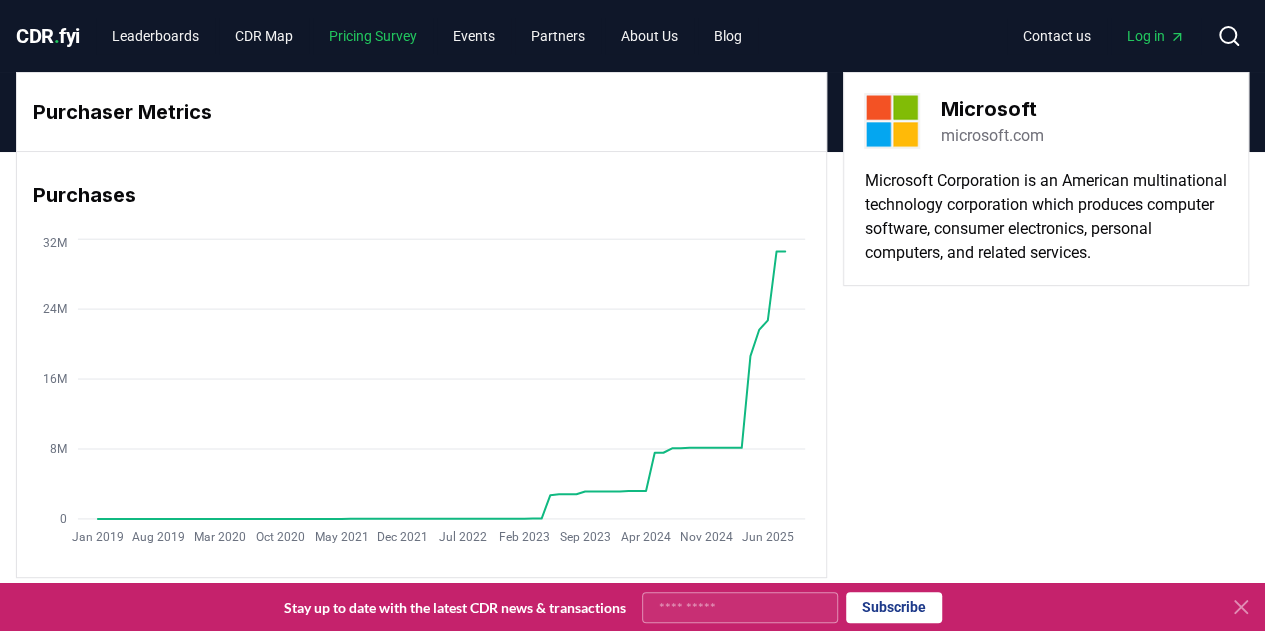click on "Pricing Survey" at bounding box center (373, 36) 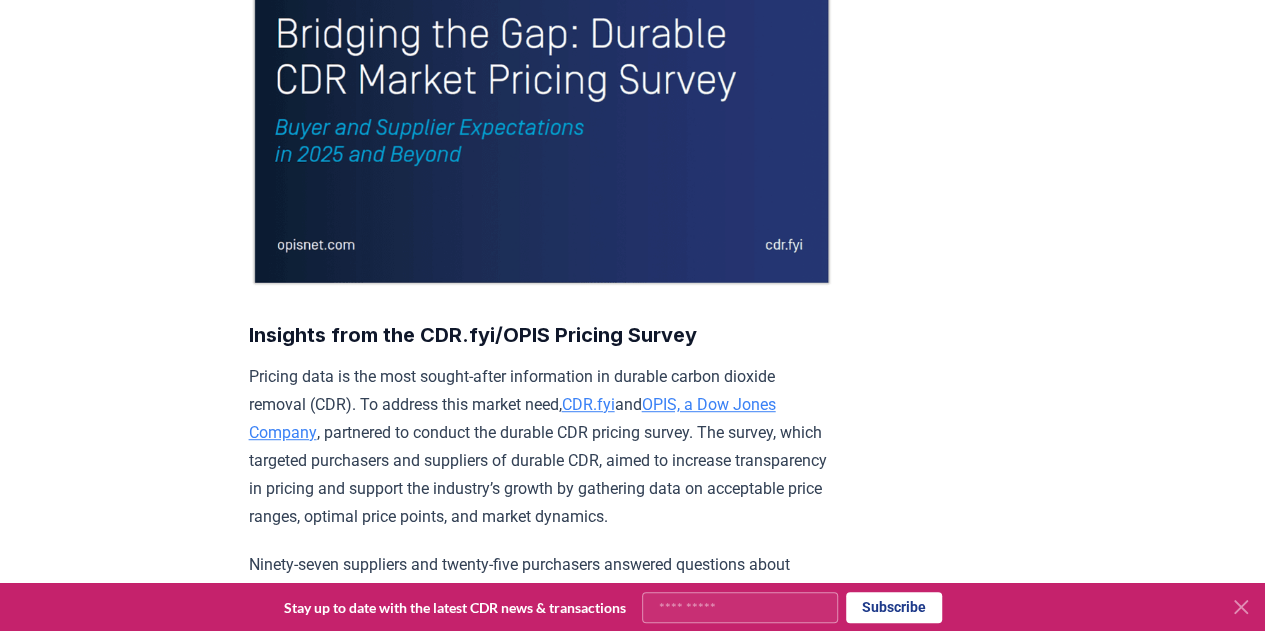 scroll, scrollTop: 400, scrollLeft: 0, axis: vertical 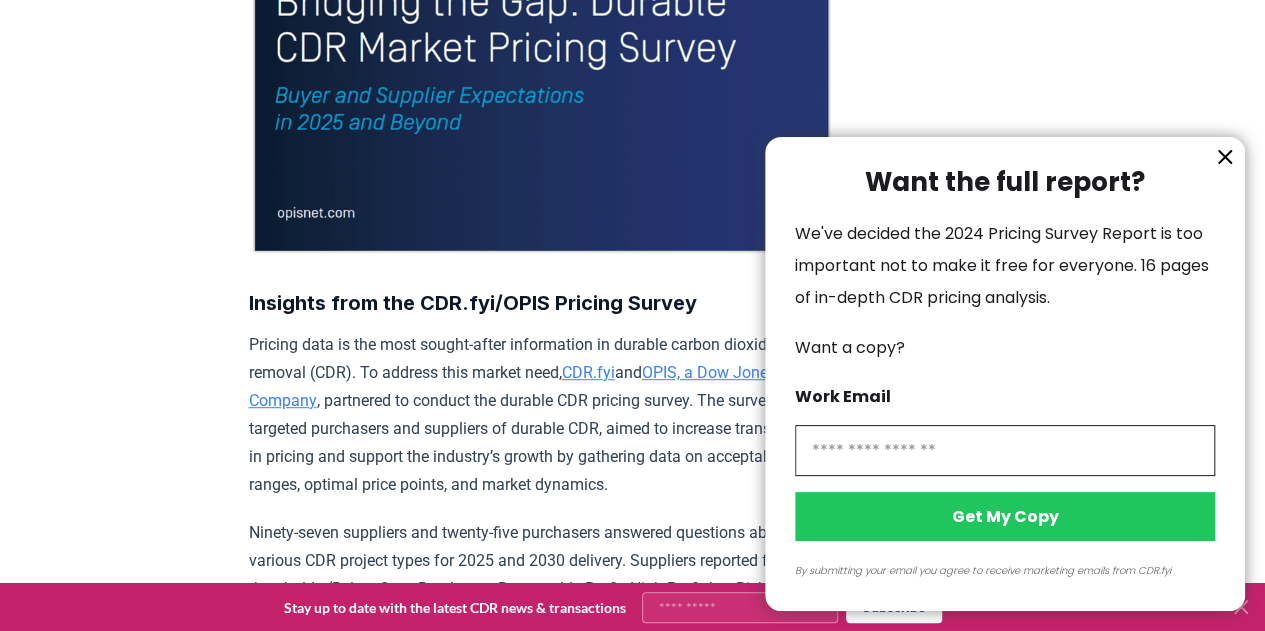 click 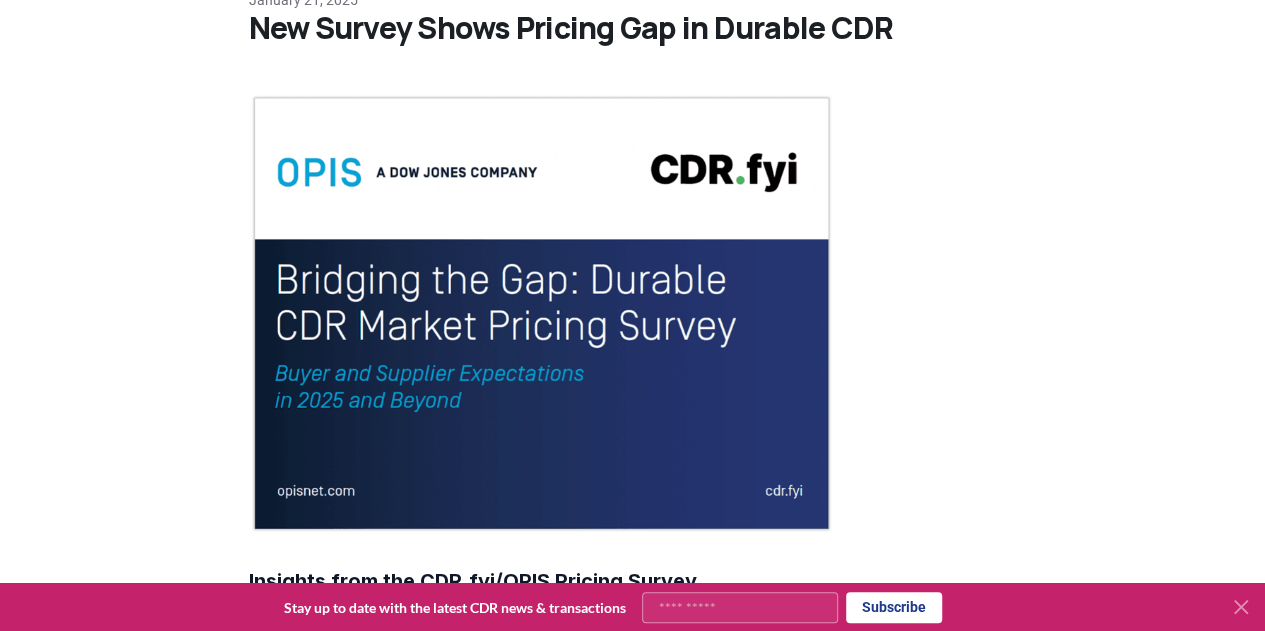 scroll, scrollTop: 0, scrollLeft: 0, axis: both 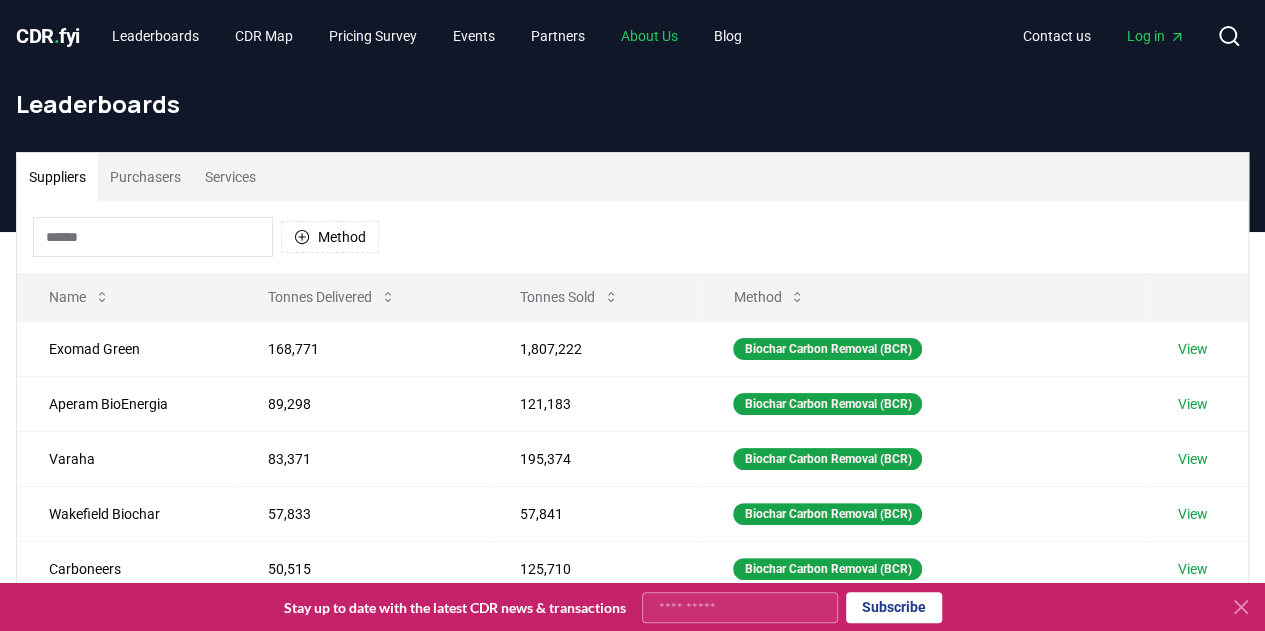 click on "About Us" at bounding box center [649, 36] 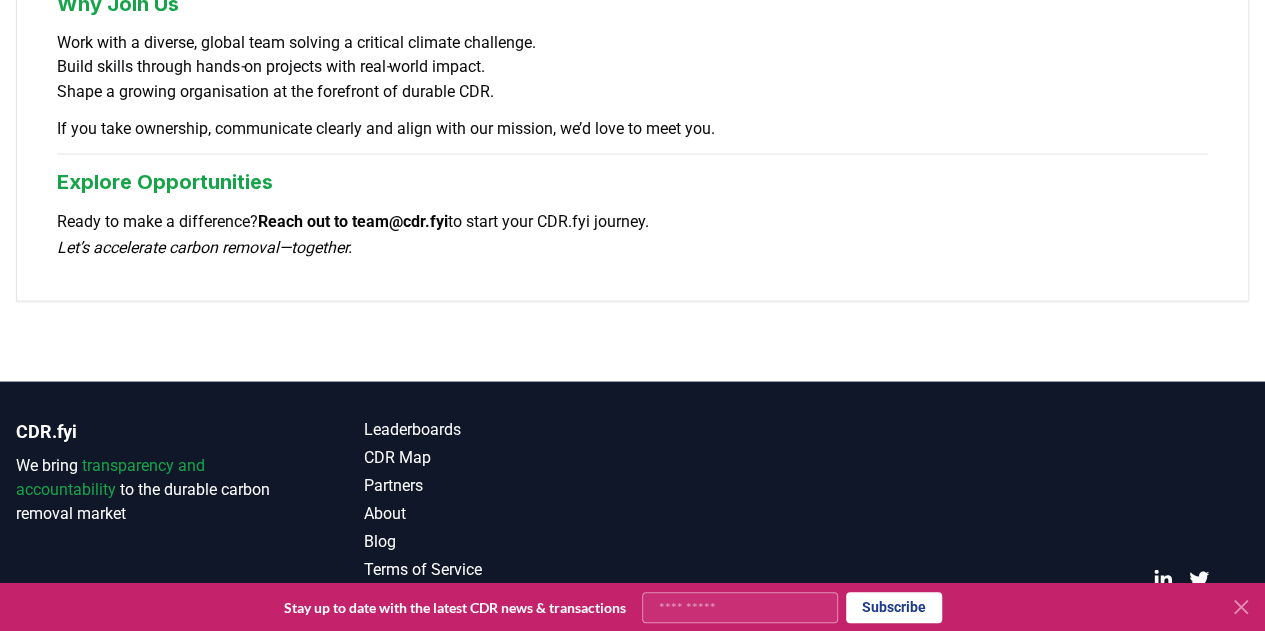 scroll, scrollTop: 1861, scrollLeft: 0, axis: vertical 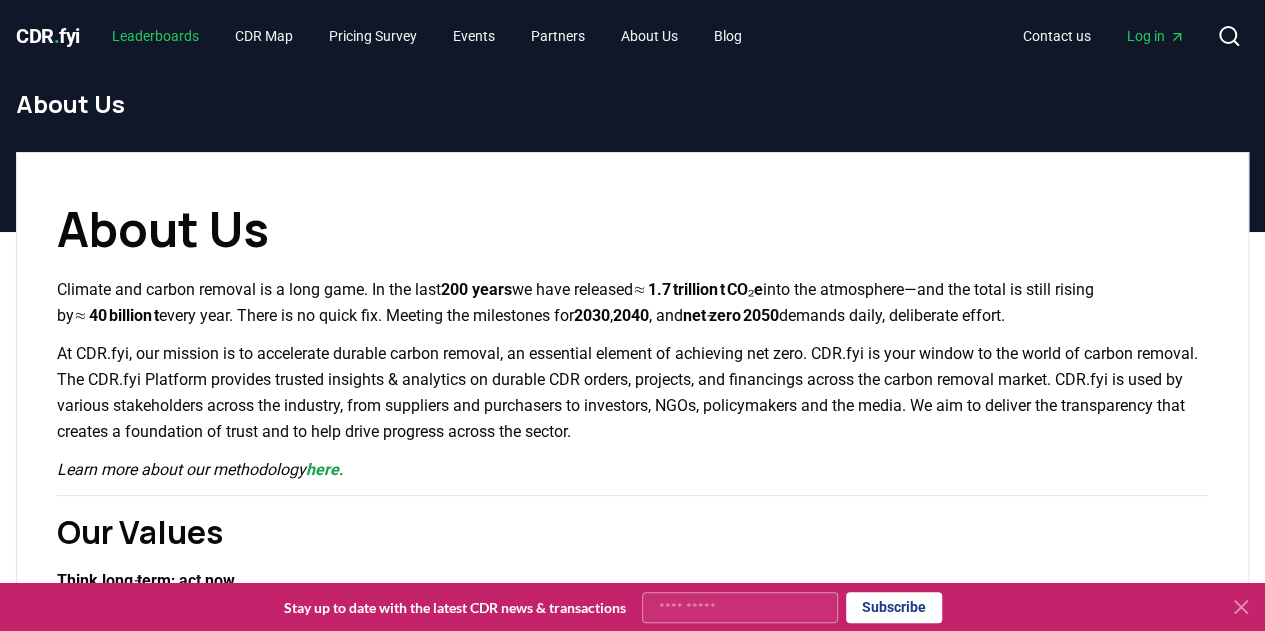 click on "Leaderboards" at bounding box center [155, 36] 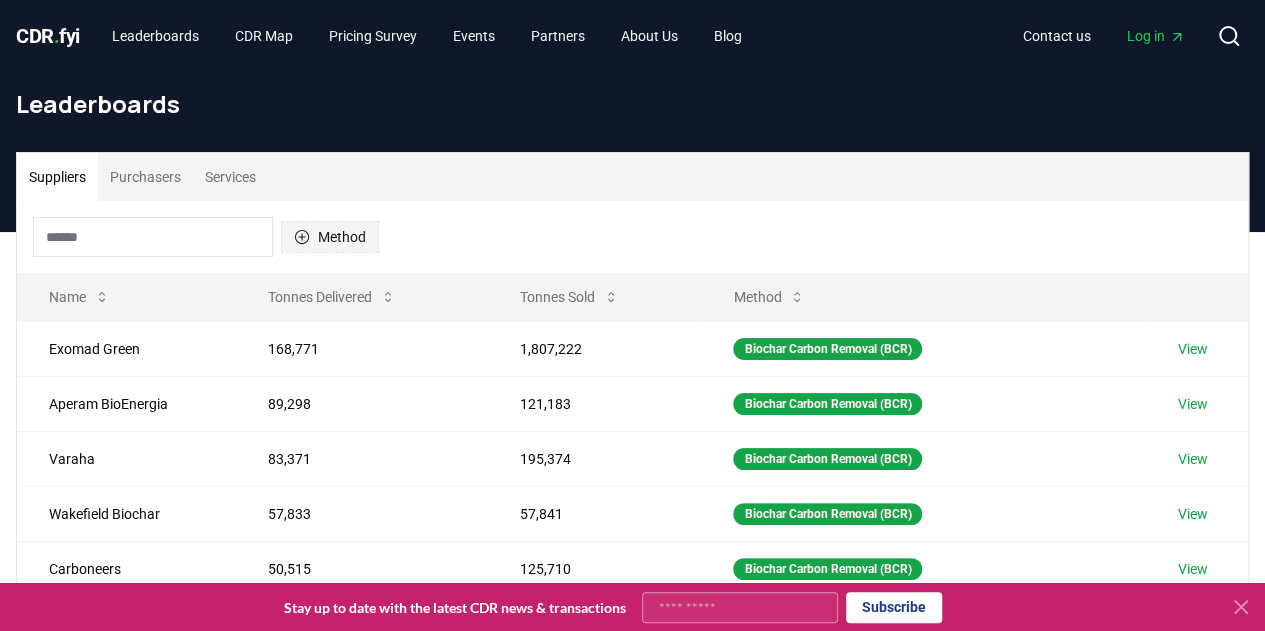 click on "Method" at bounding box center [330, 237] 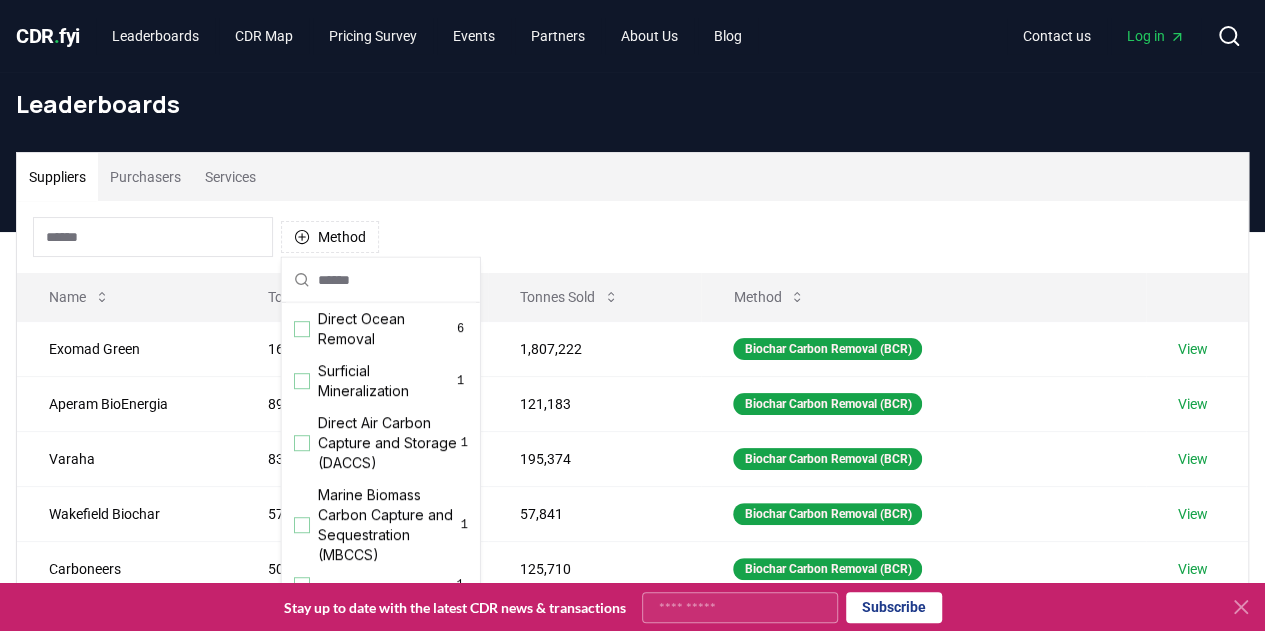 scroll, scrollTop: 644, scrollLeft: 0, axis: vertical 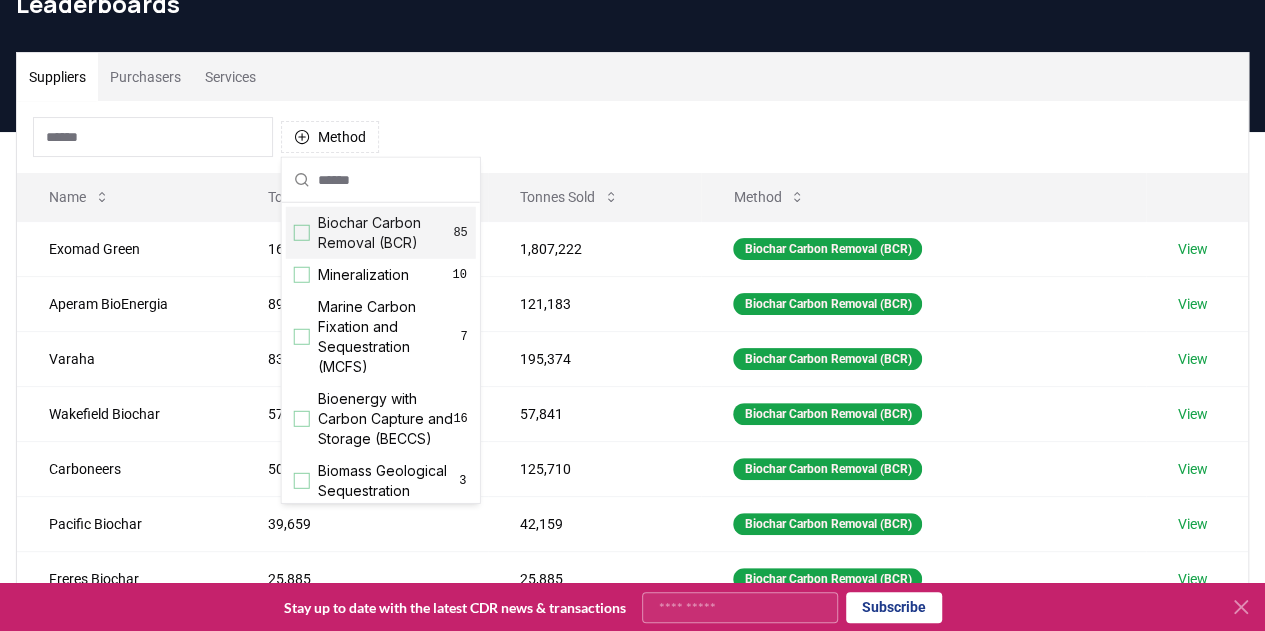 click on "Method" at bounding box center (632, 137) 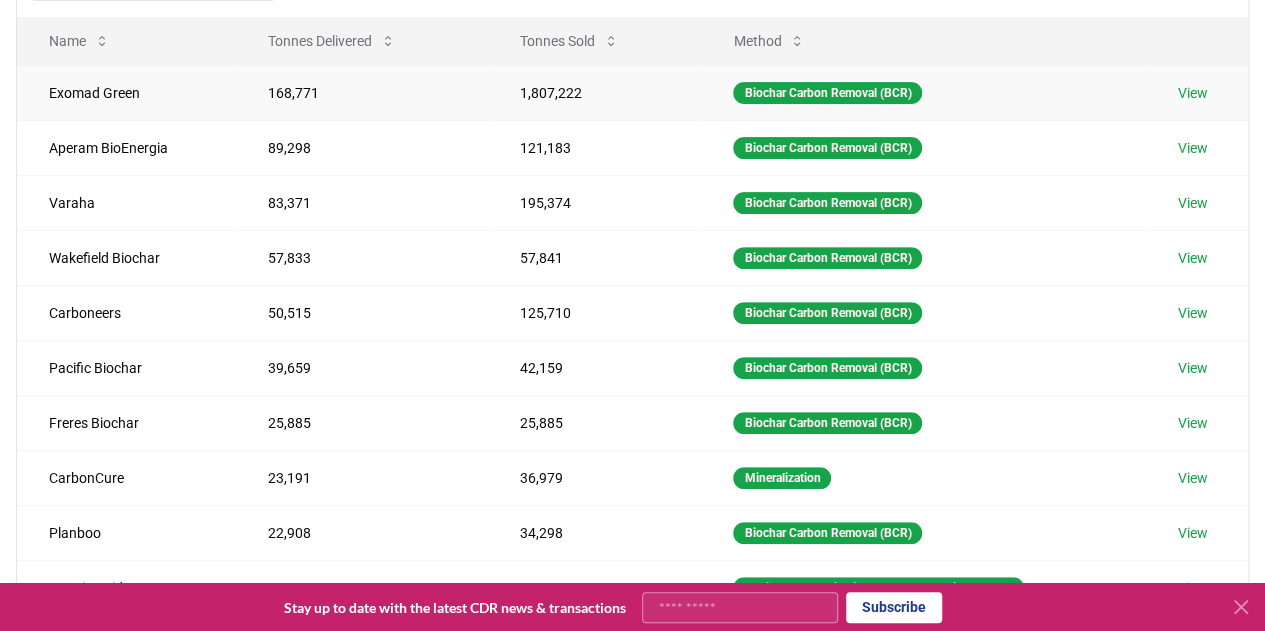 scroll, scrollTop: 300, scrollLeft: 0, axis: vertical 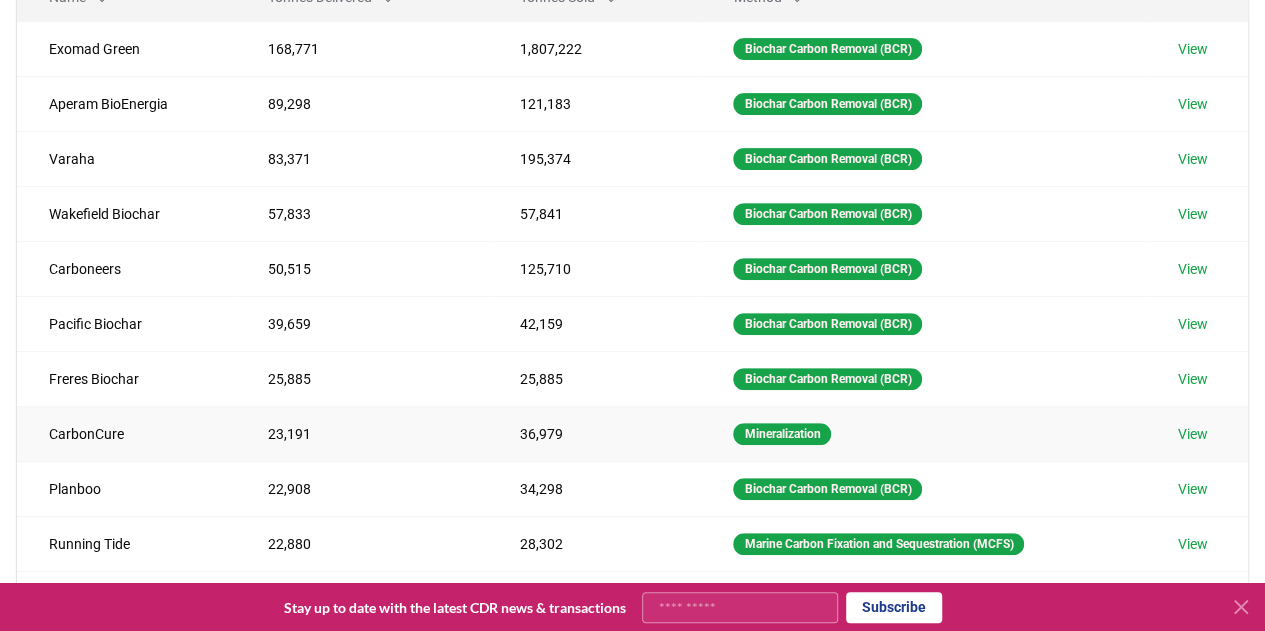 click on "36,979" at bounding box center (595, 433) 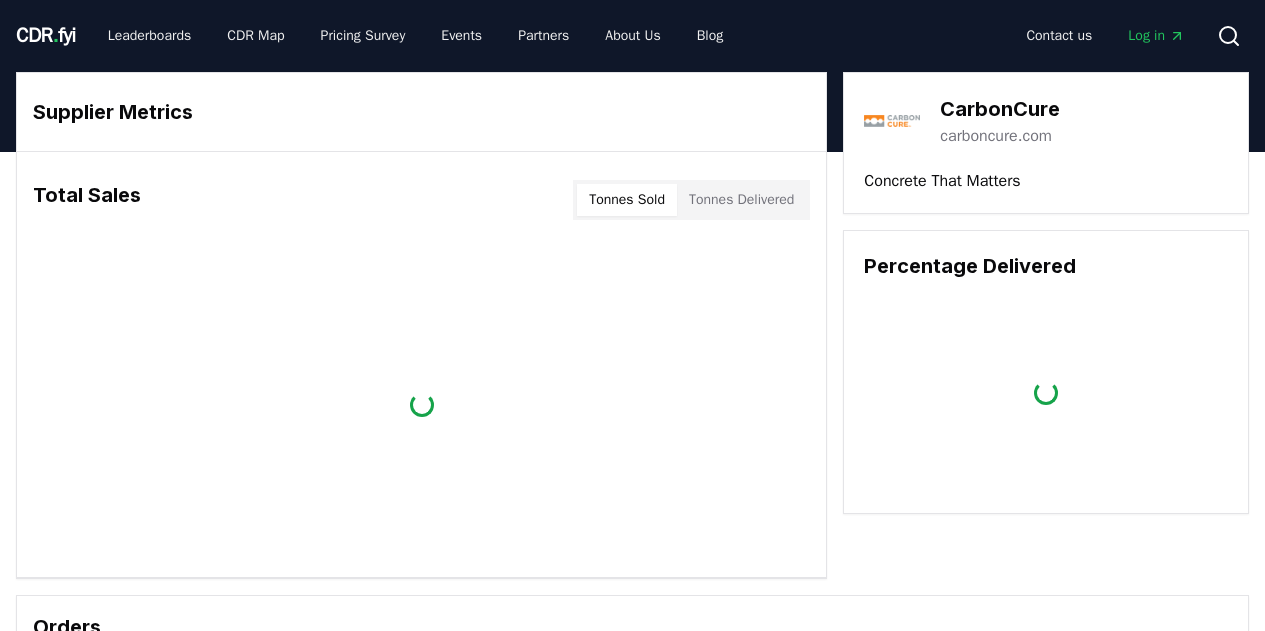 scroll, scrollTop: 0, scrollLeft: 0, axis: both 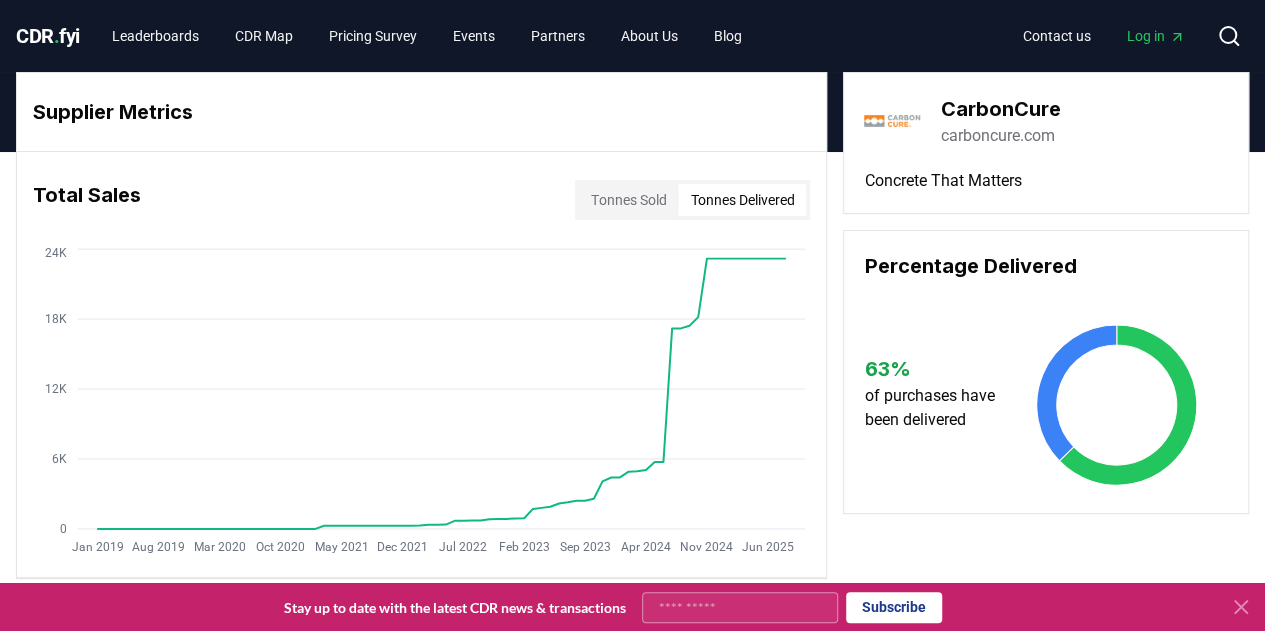 click on "Tonnes Delivered" at bounding box center [742, 200] 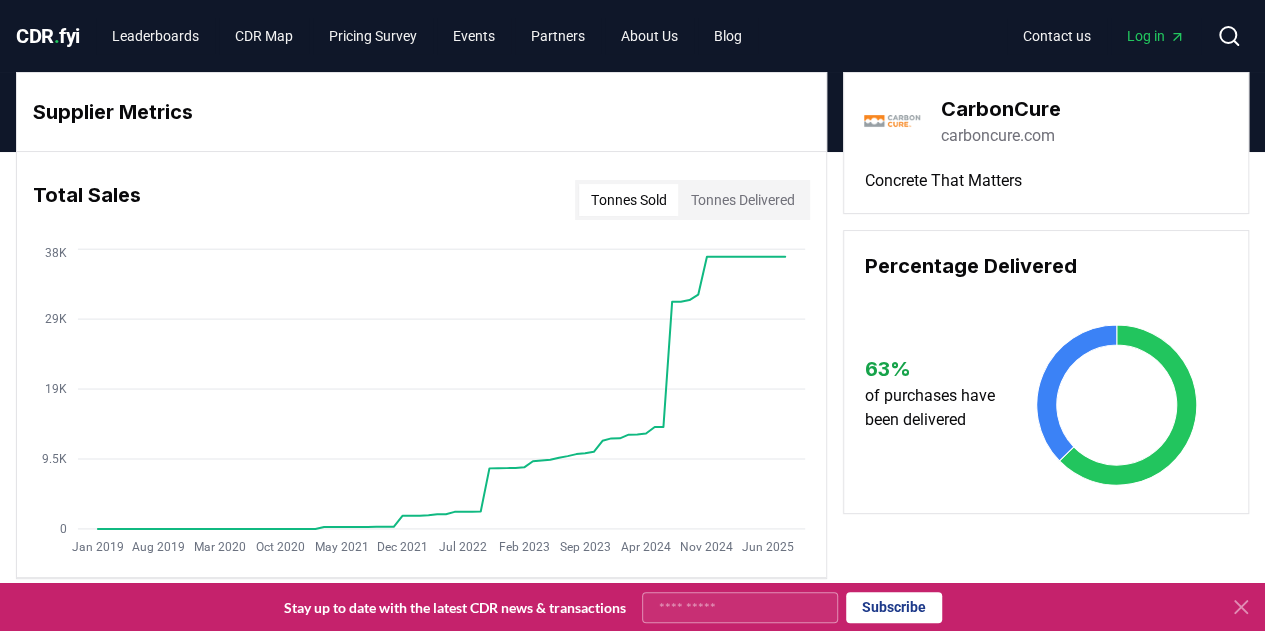 click on "Tonnes Sold" at bounding box center (628, 200) 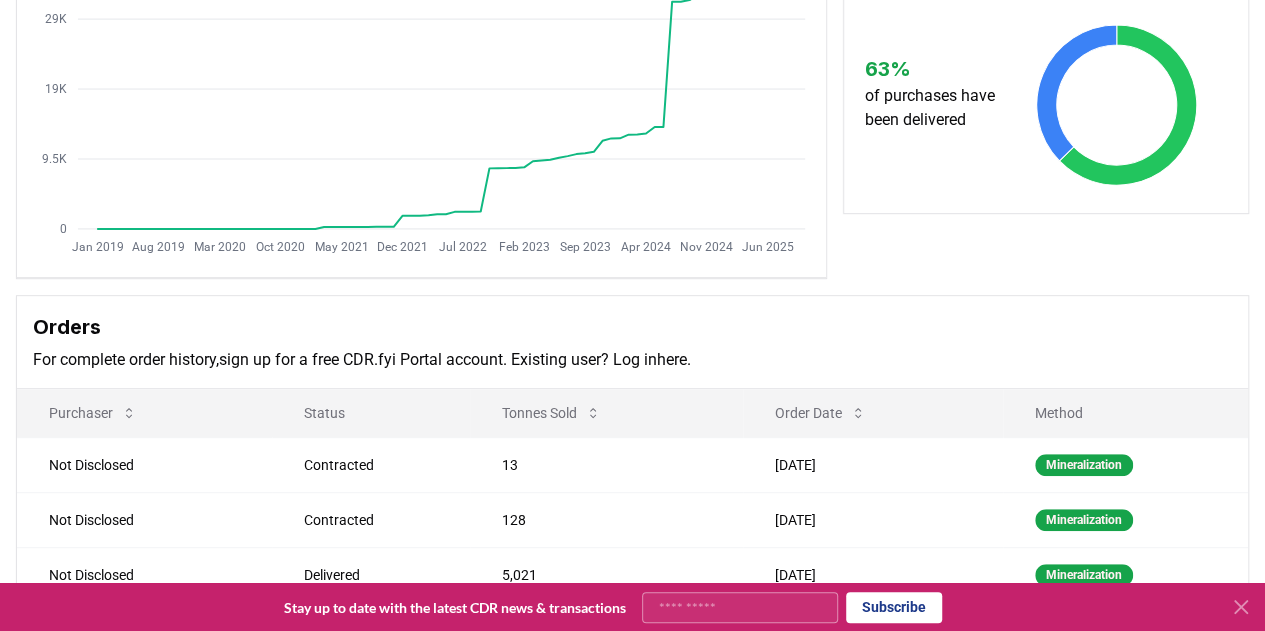 scroll, scrollTop: 0, scrollLeft: 0, axis: both 